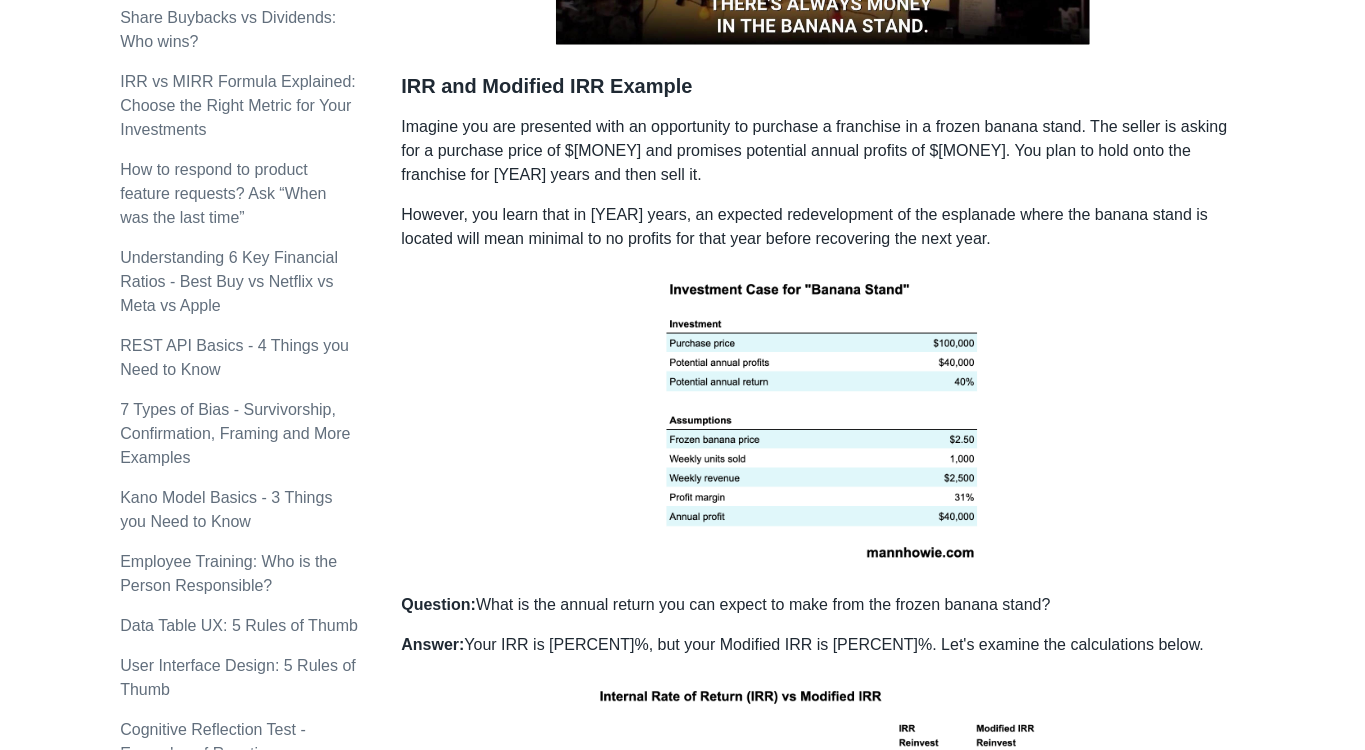 scroll, scrollTop: 0, scrollLeft: 0, axis: both 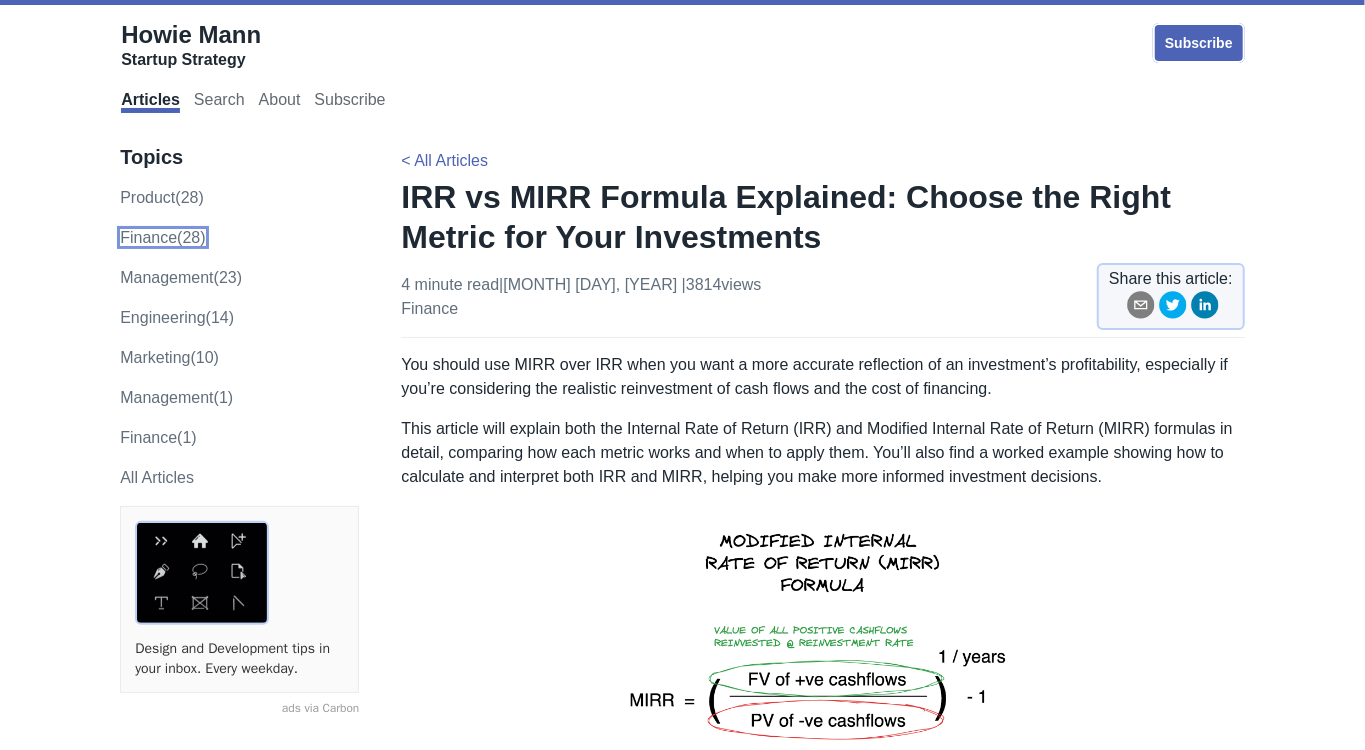 click on "finance  (28)" at bounding box center [162, 237] 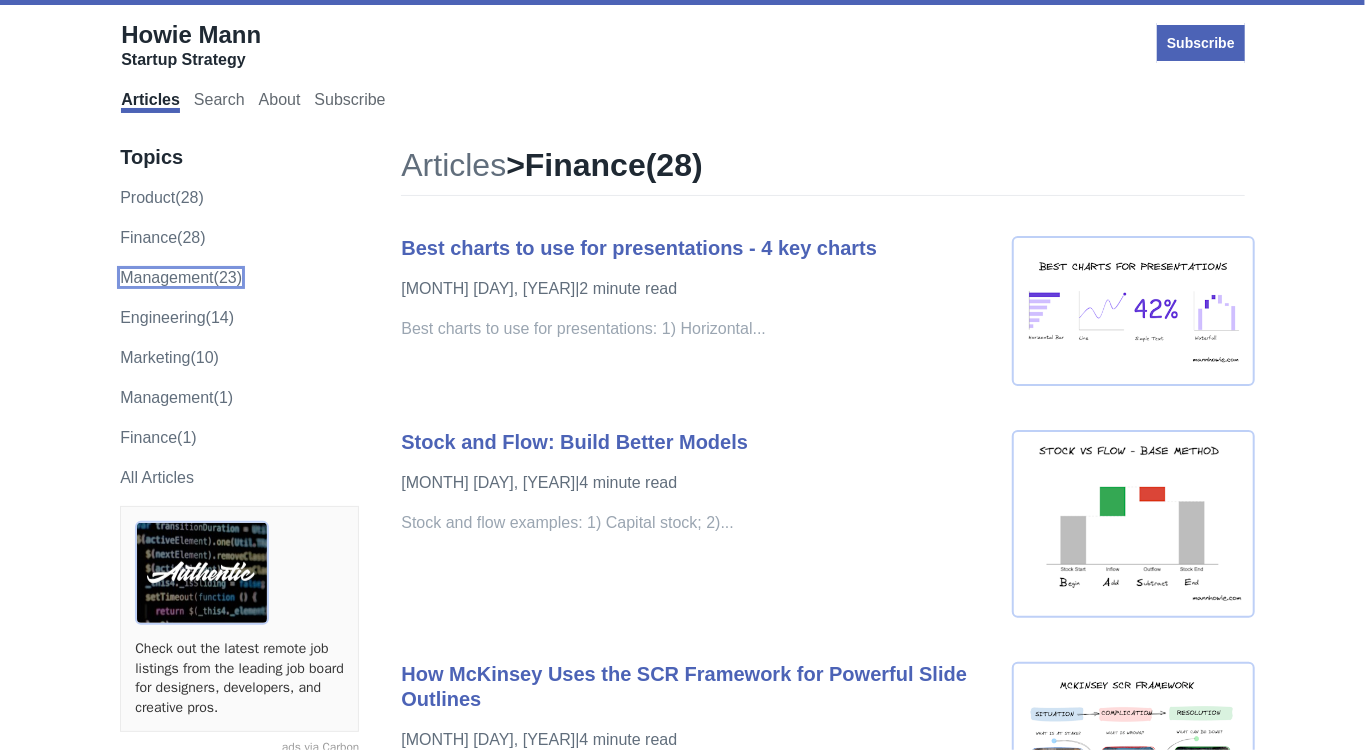 click on "management  (23)" at bounding box center [181, 277] 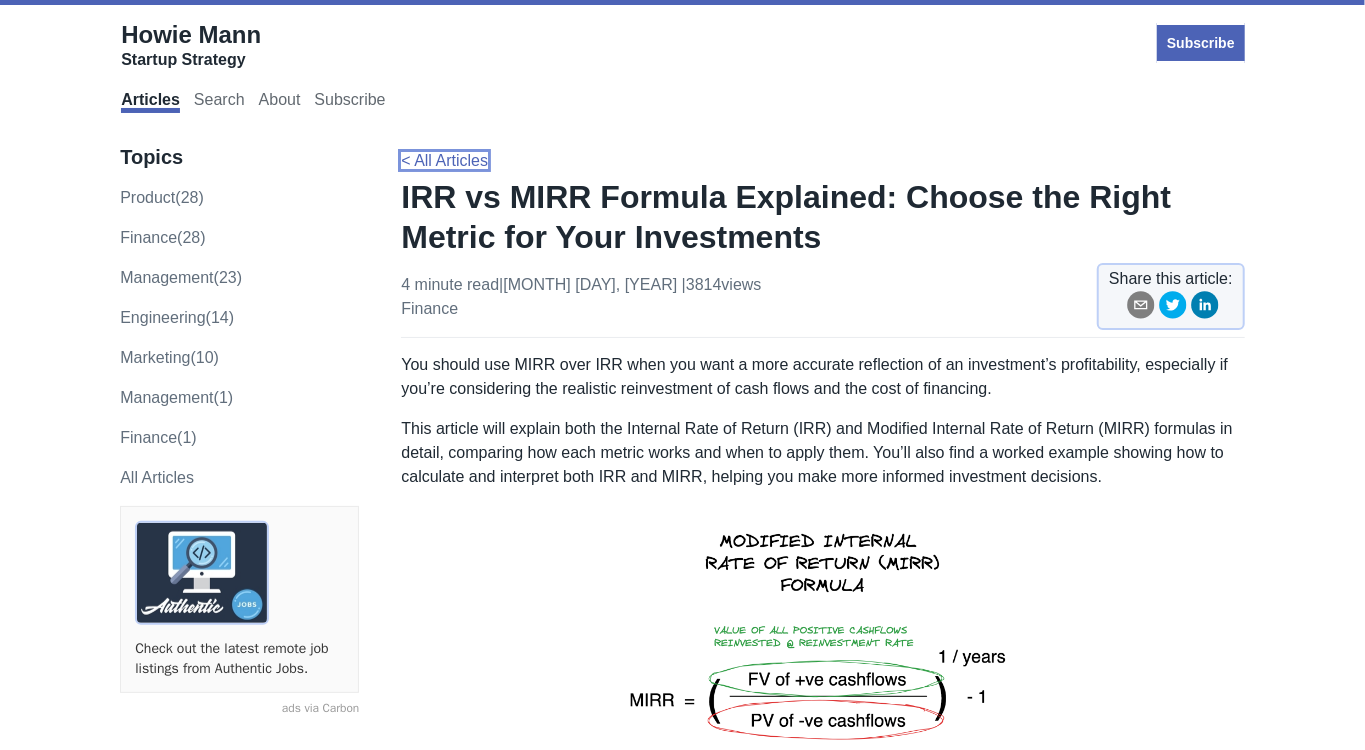 click on "< All Articles" at bounding box center [444, 160] 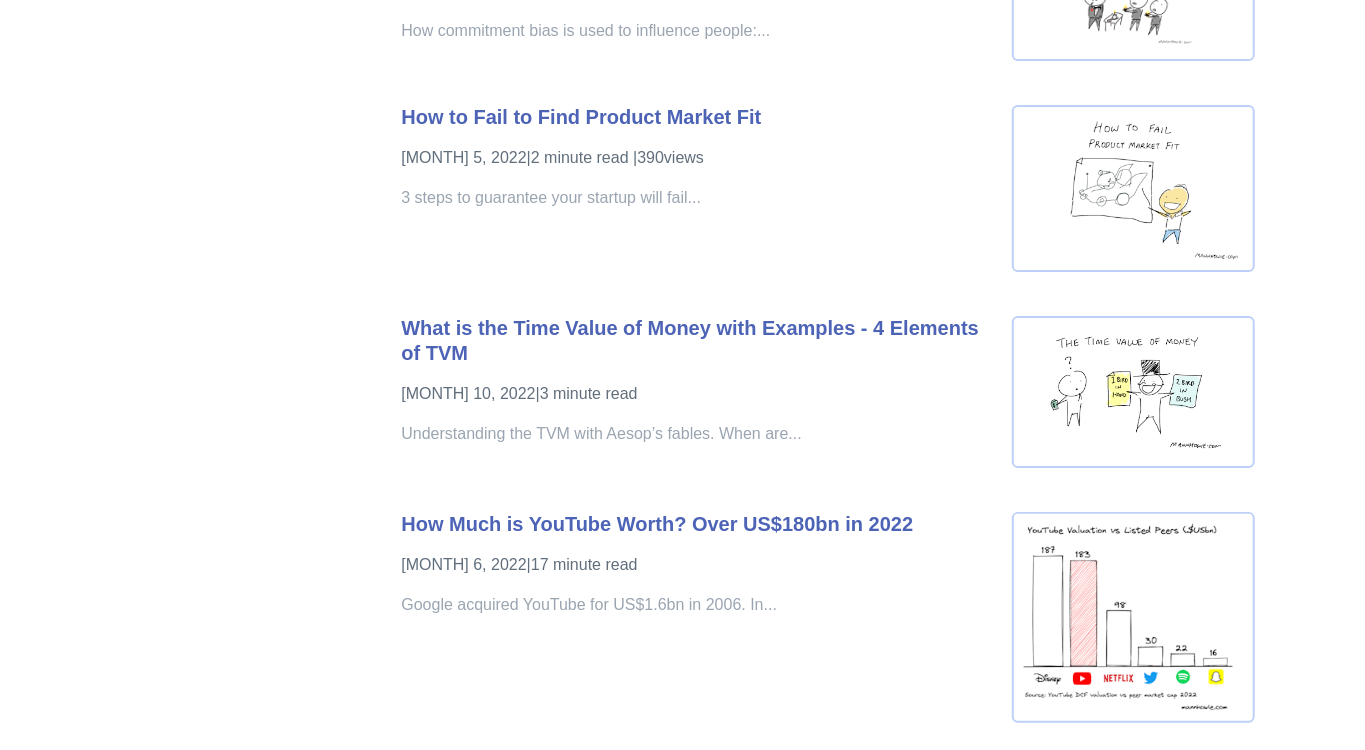 scroll, scrollTop: 8497, scrollLeft: 0, axis: vertical 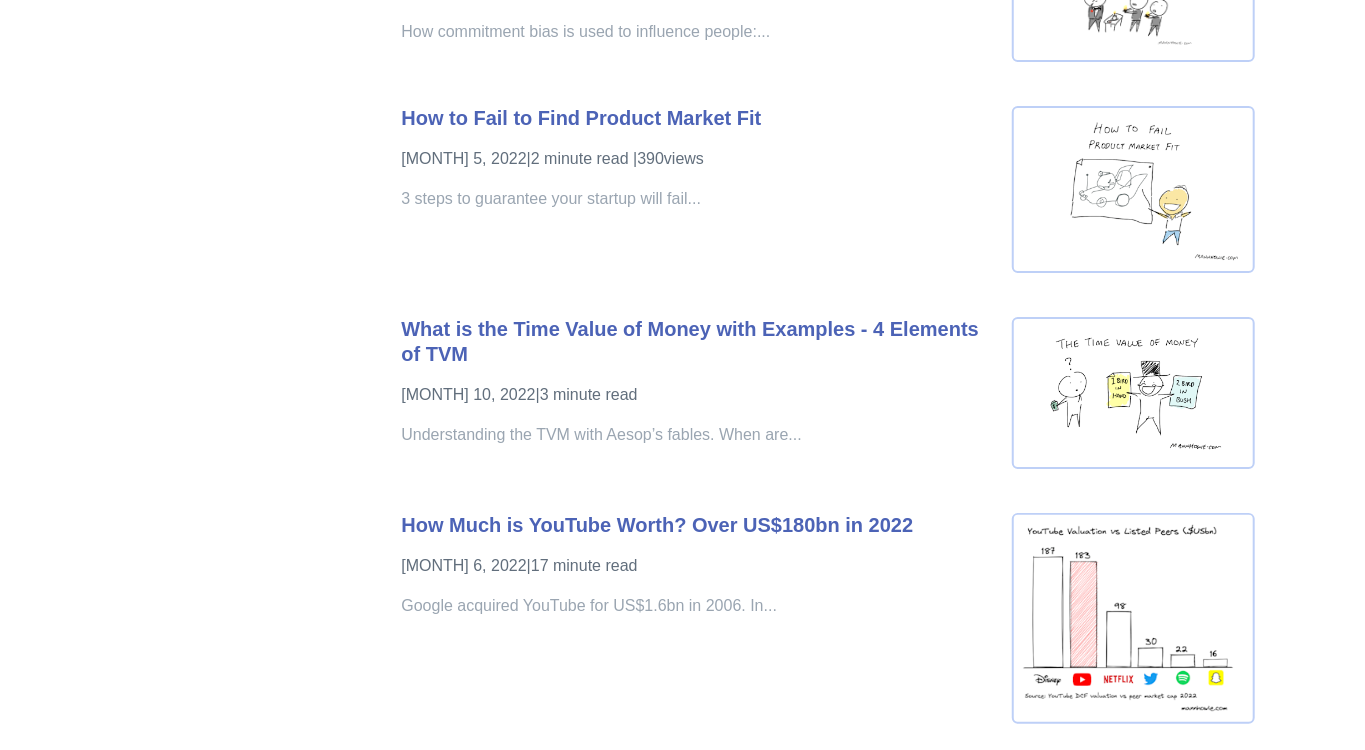 click on "Understanding the TVM with Aesop’s fables. When are..." at bounding box center (696, 435) 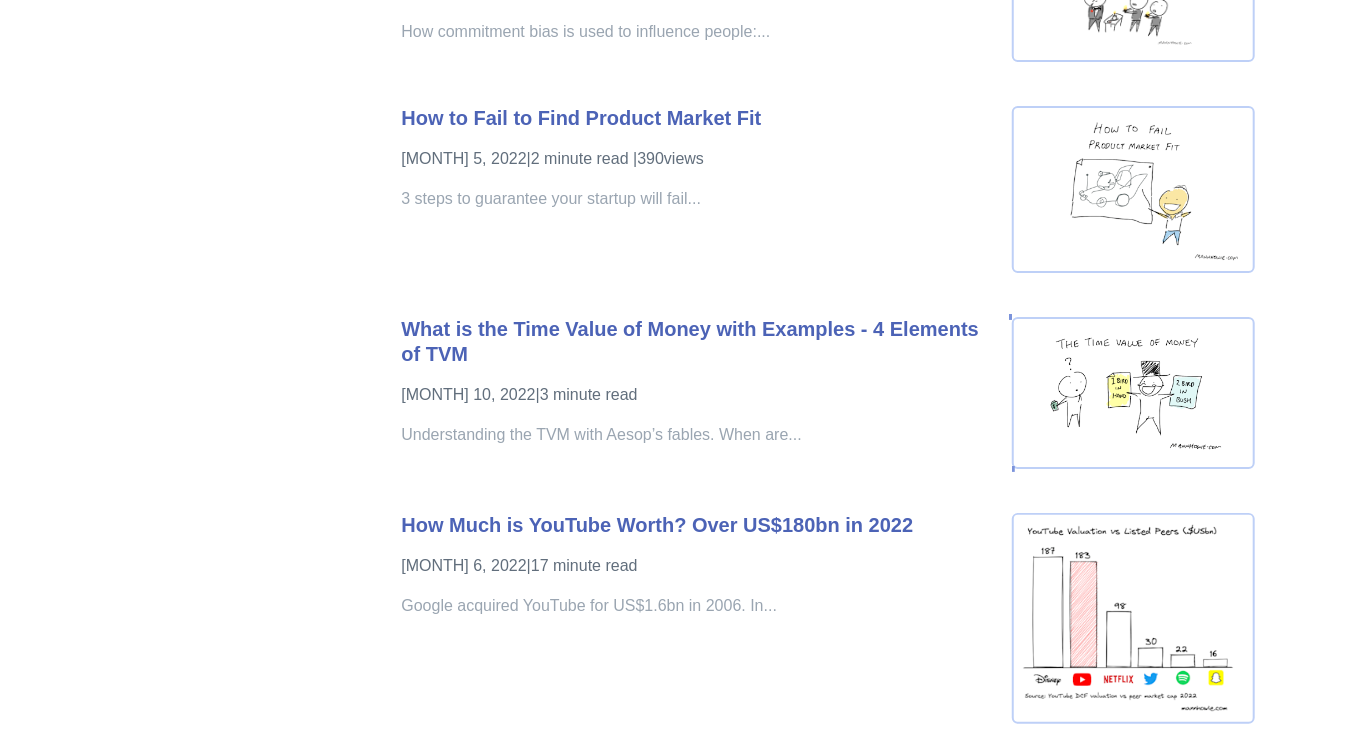 click at bounding box center (1133, 393) 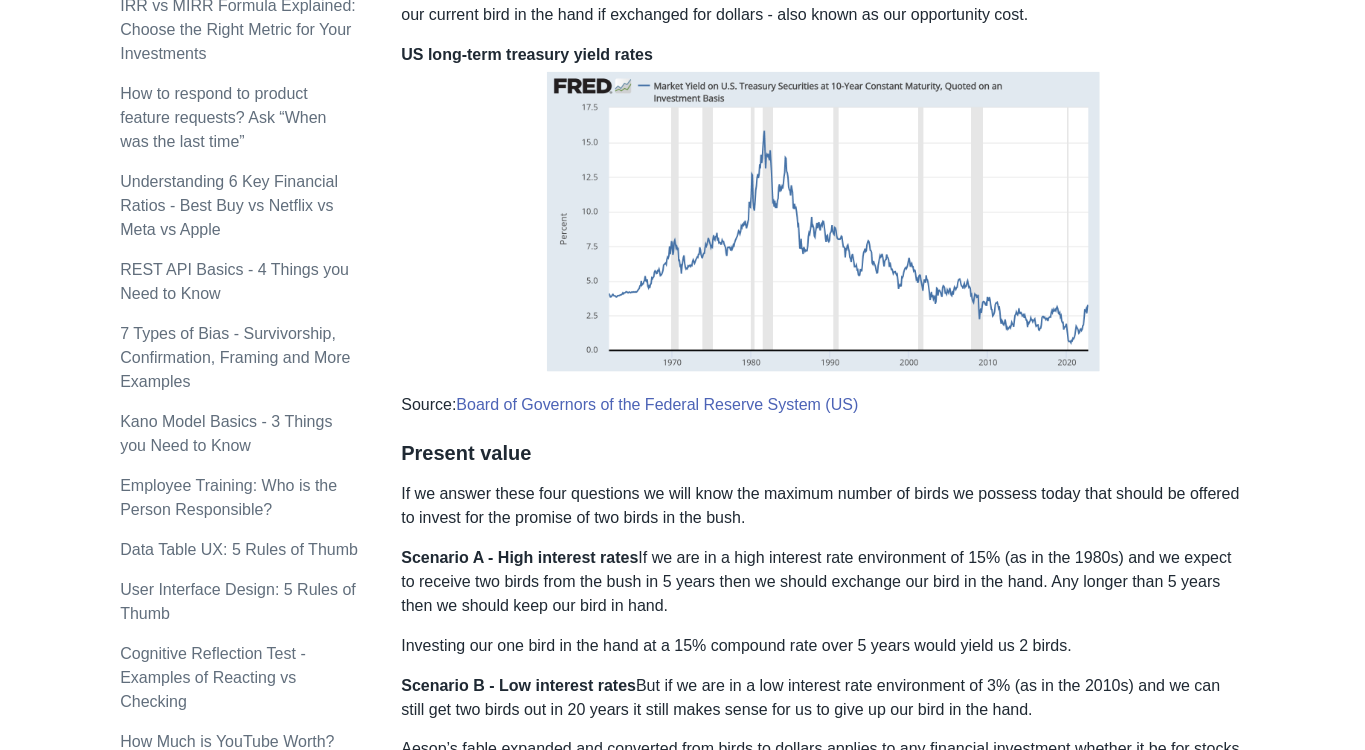 scroll, scrollTop: 1318, scrollLeft: 0, axis: vertical 